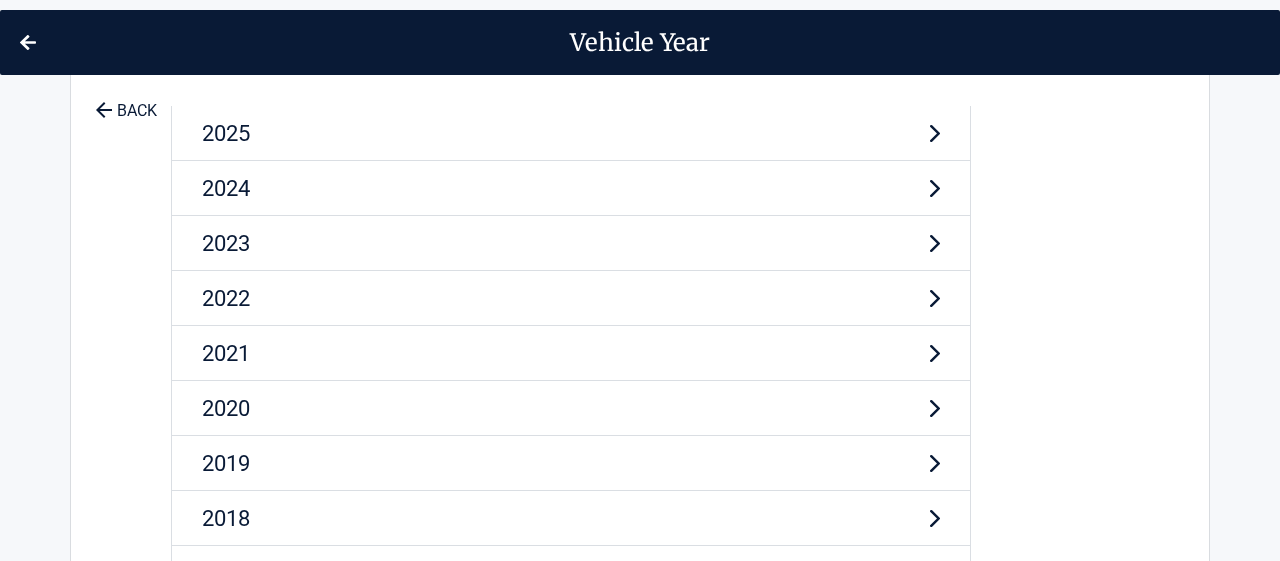 scroll, scrollTop: 0, scrollLeft: 0, axis: both 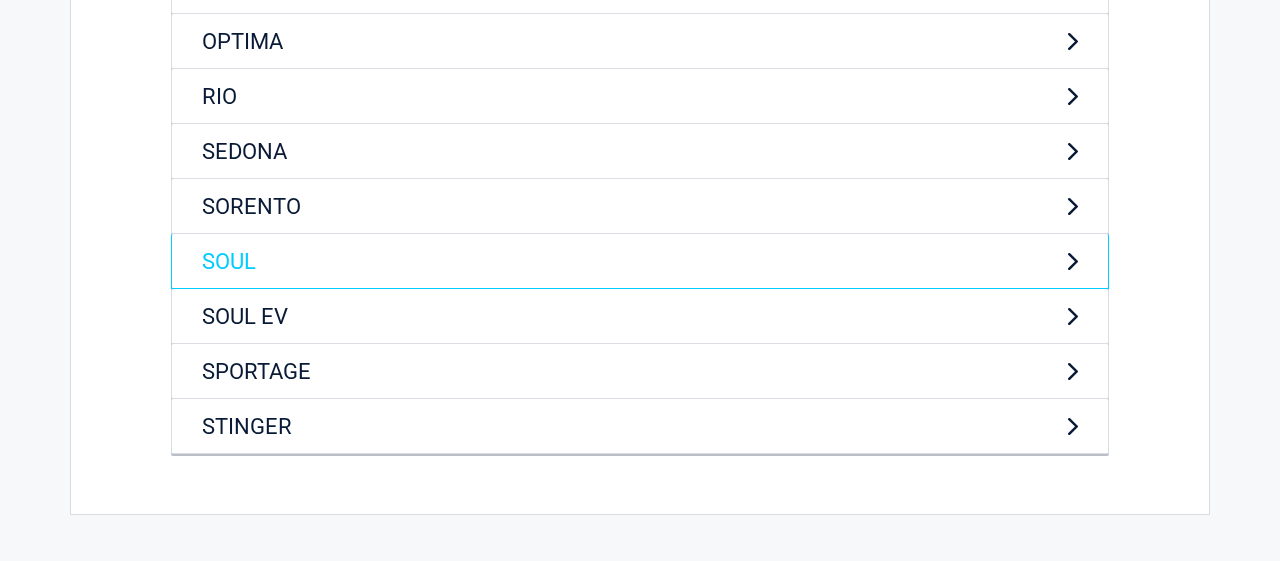 click on "SOUL" at bounding box center [640, 261] 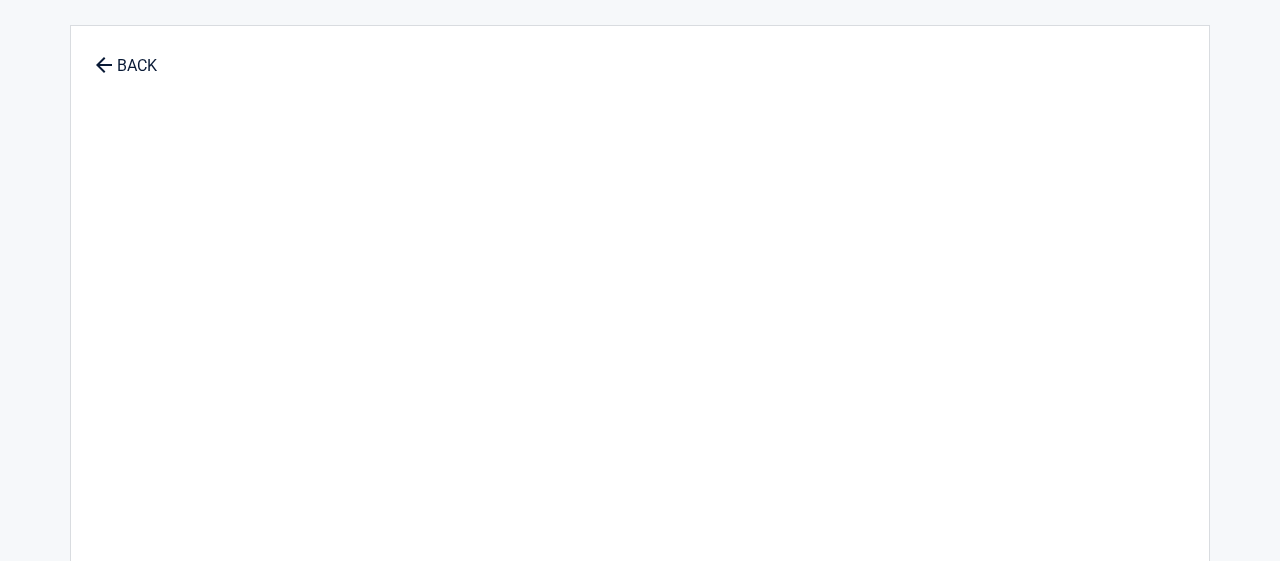 scroll, scrollTop: 0, scrollLeft: 0, axis: both 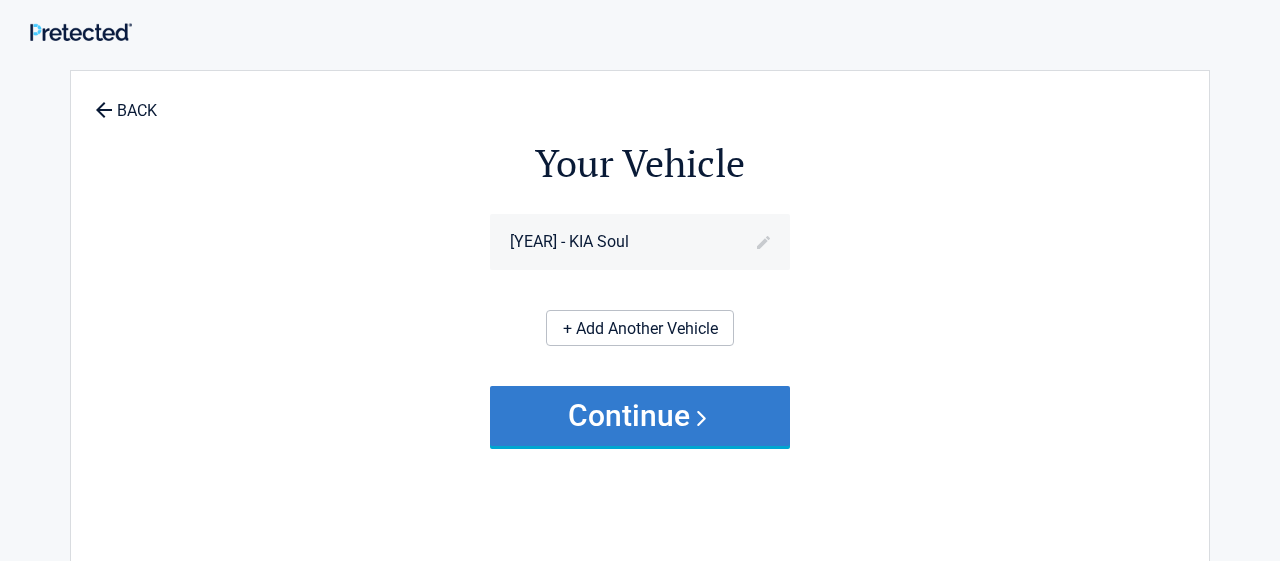 click on "Continue" at bounding box center (640, 416) 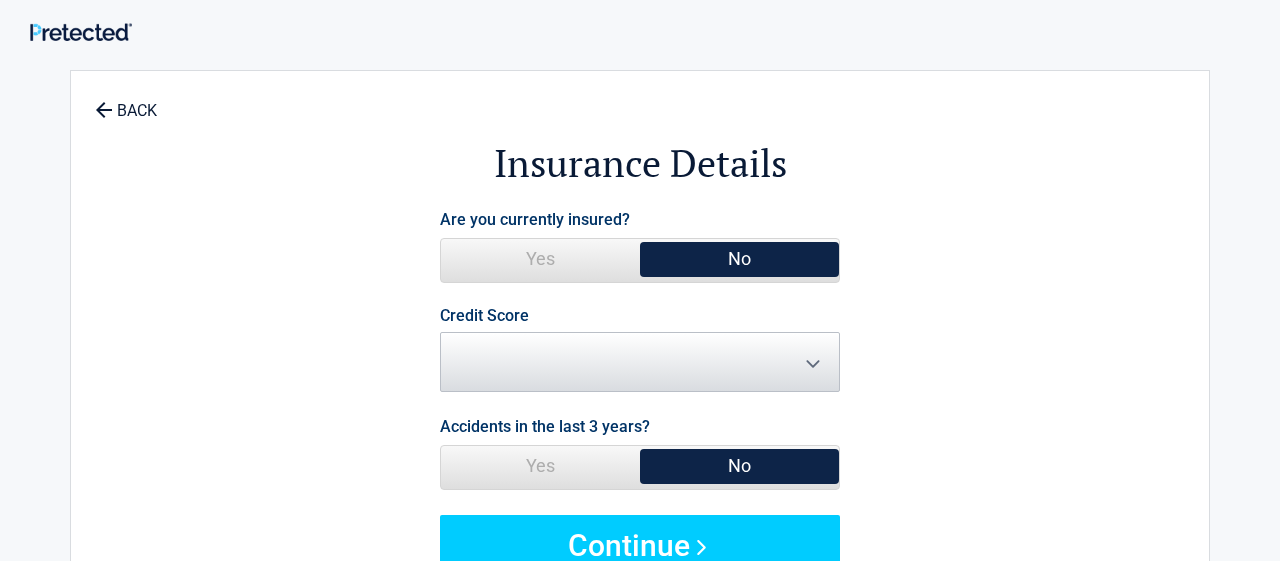 click on "Are you currently insured?" at bounding box center [535, 219] 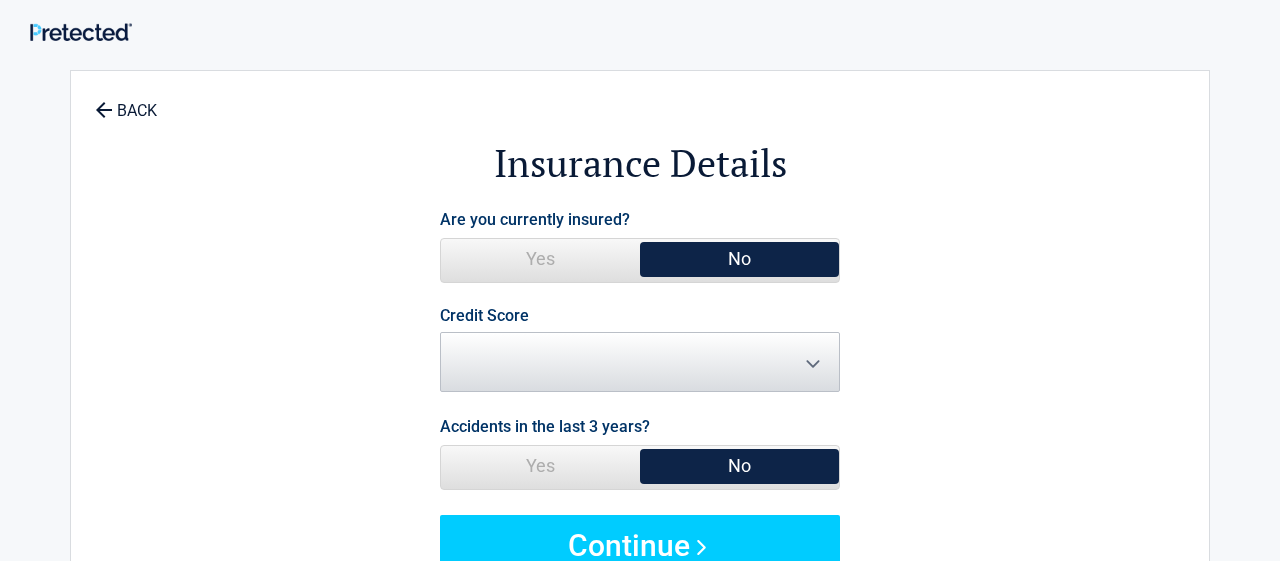 click on "Yes" at bounding box center (540, 259) 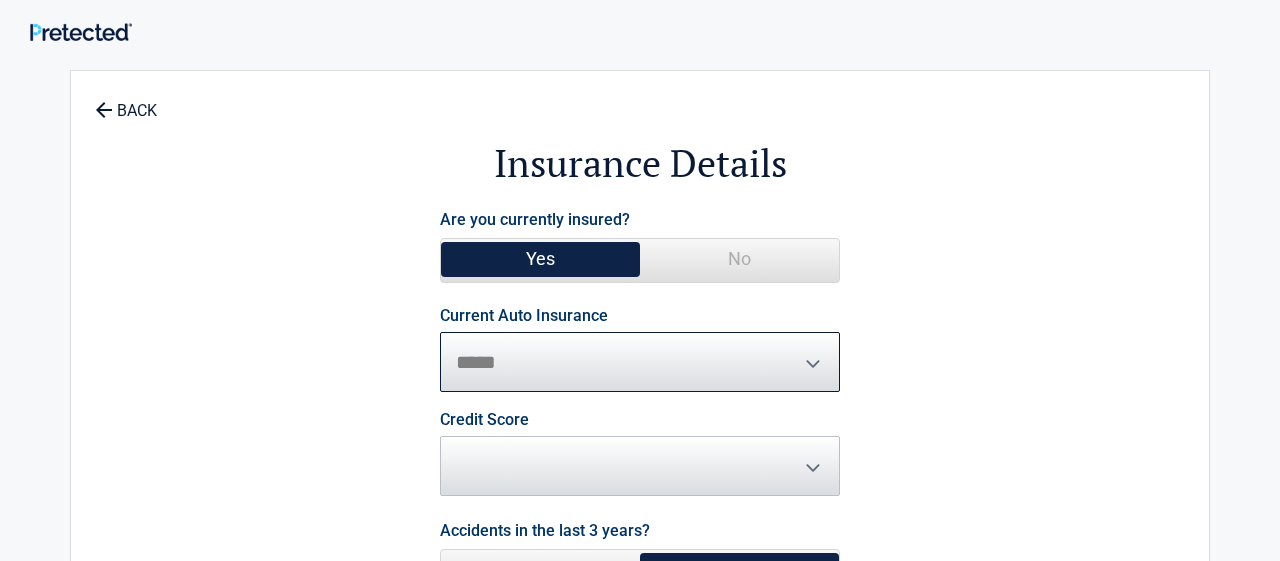 select on "**********" 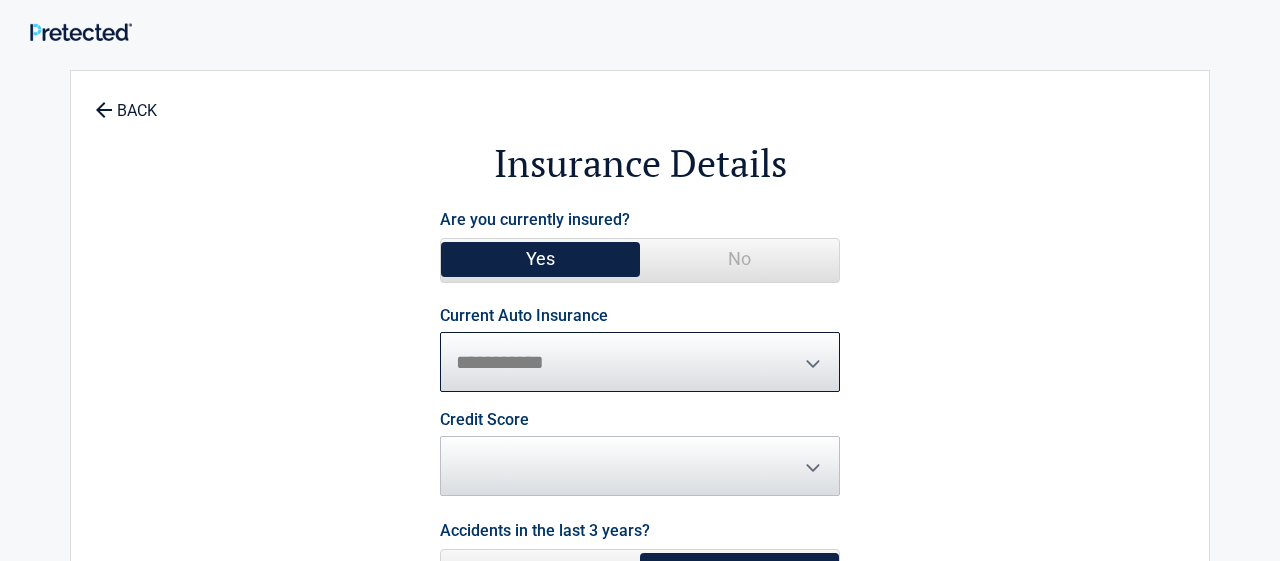 click on "**********" at bounding box center (0, 0) 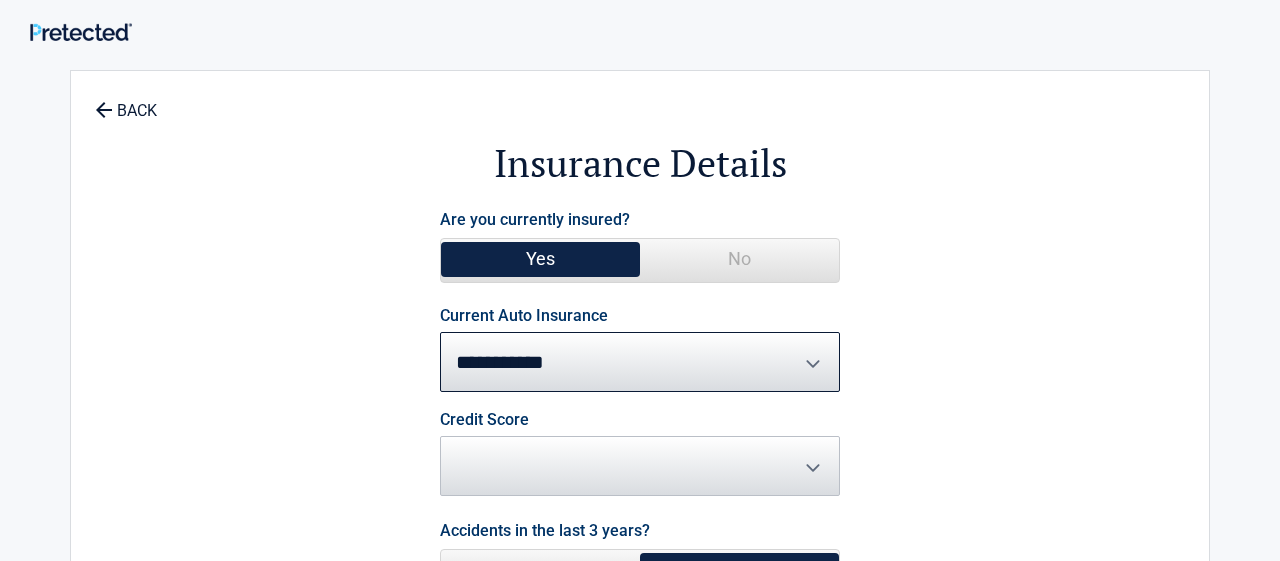 click on "**********" at bounding box center [640, 442] 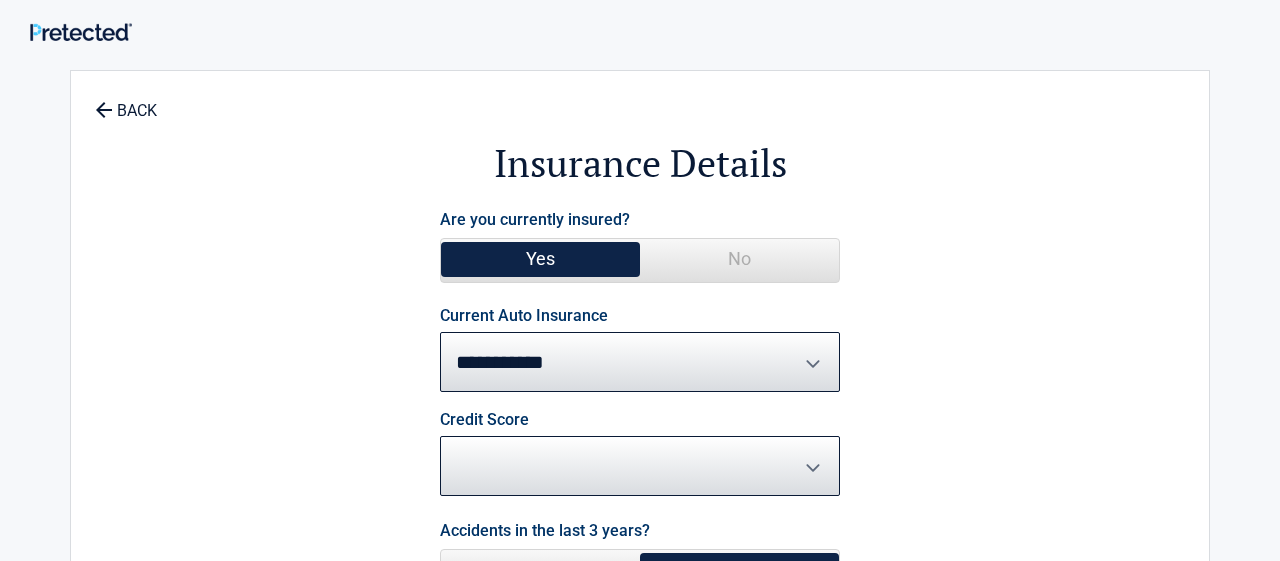 click on "*********
****
*******
****" at bounding box center (640, 466) 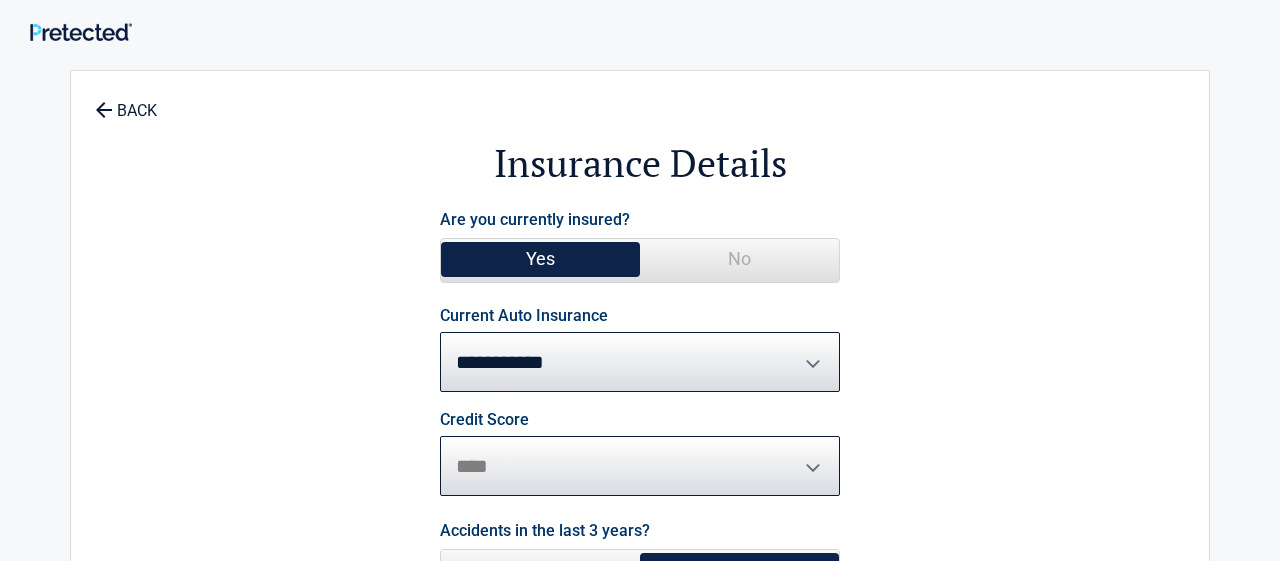 click on "****" at bounding box center (0, 0) 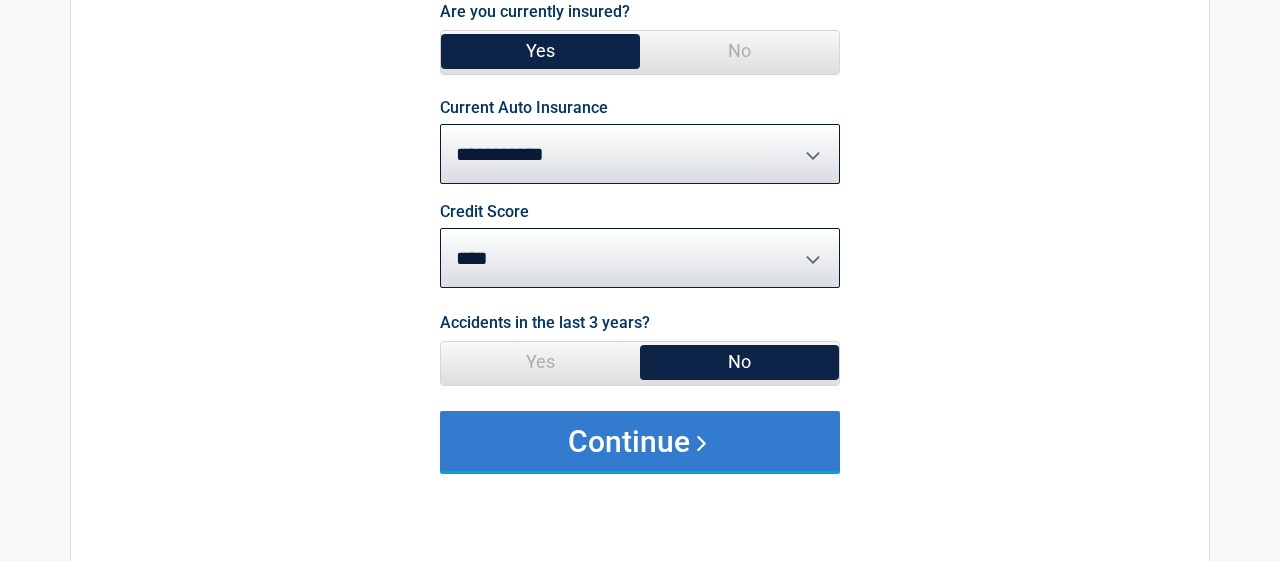 click on "Continue" at bounding box center [640, 441] 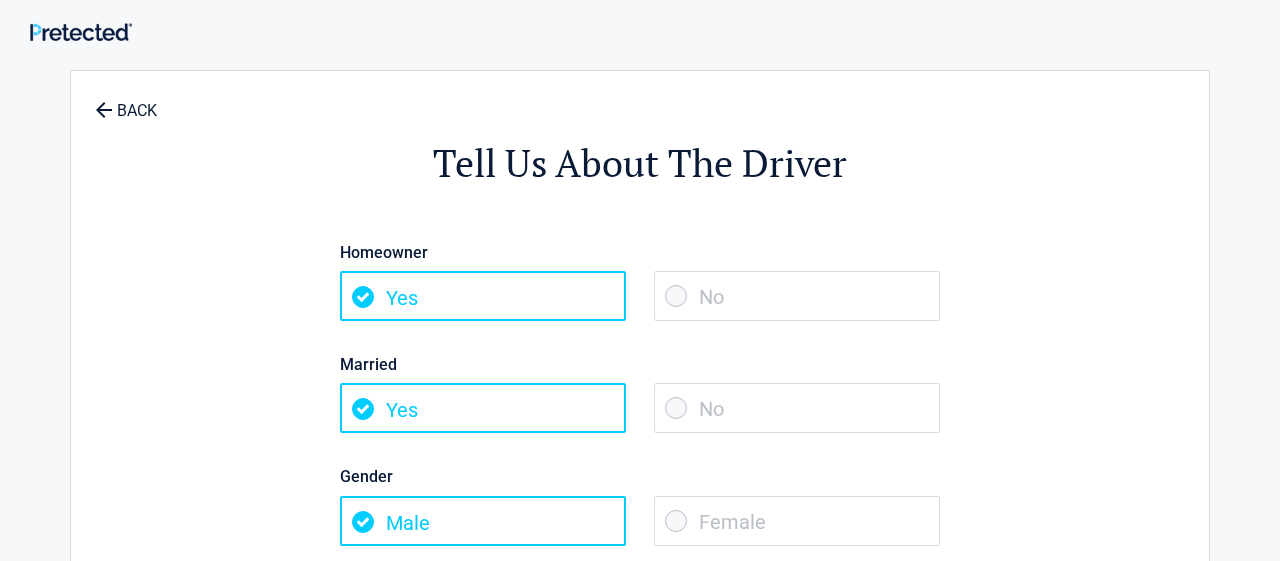 scroll, scrollTop: 0, scrollLeft: 0, axis: both 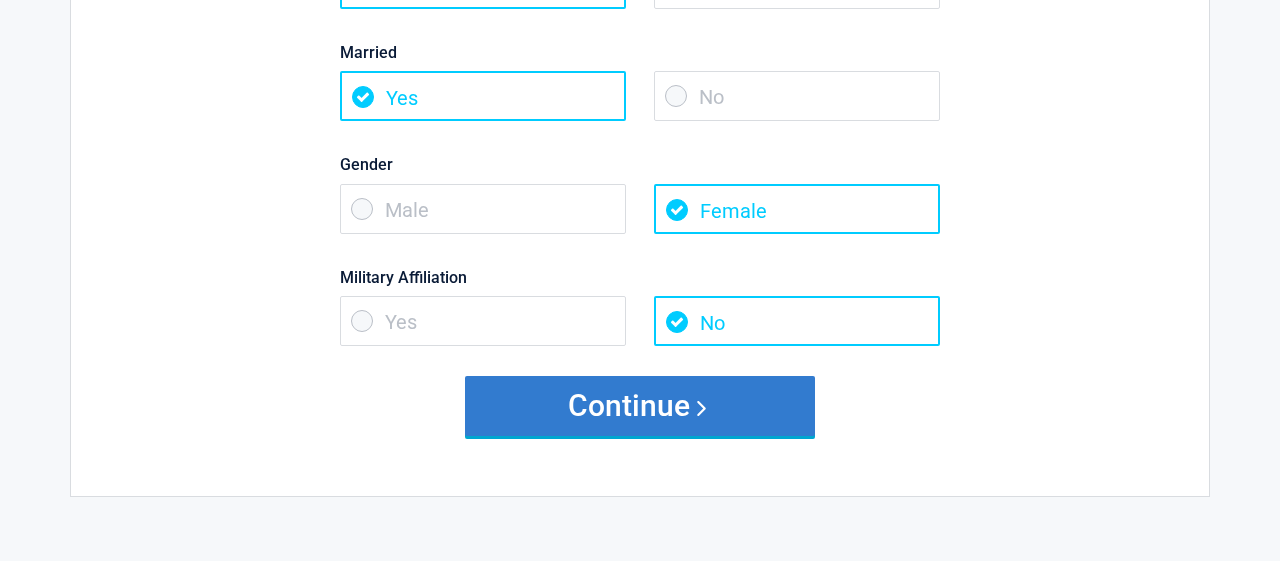 click on "Continue" at bounding box center [640, 406] 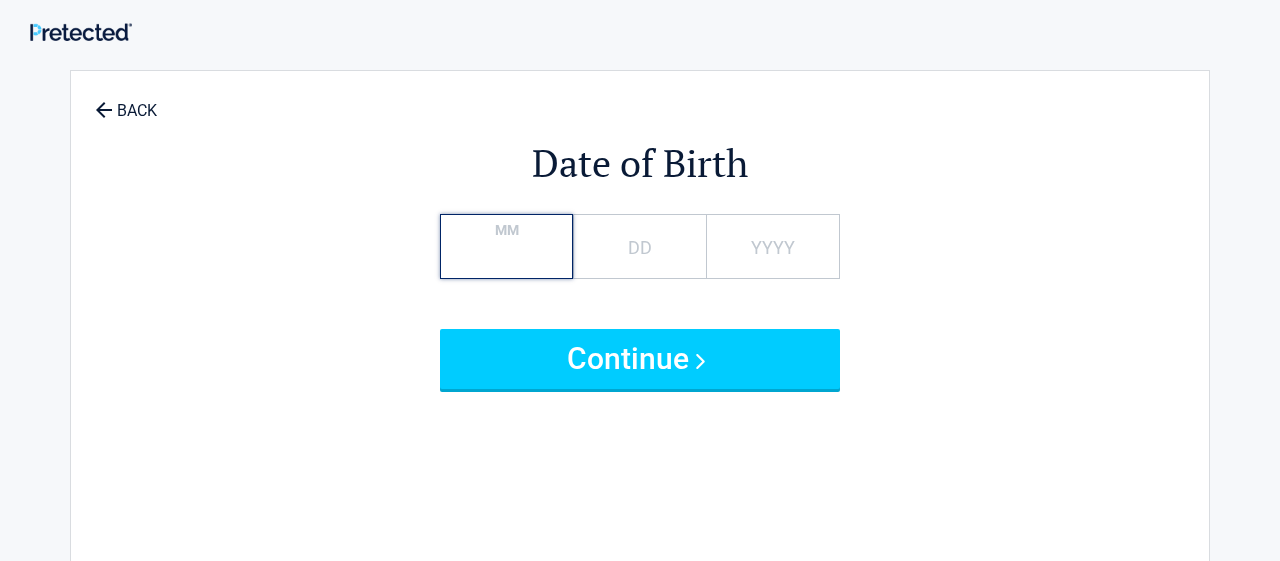 type on "**" 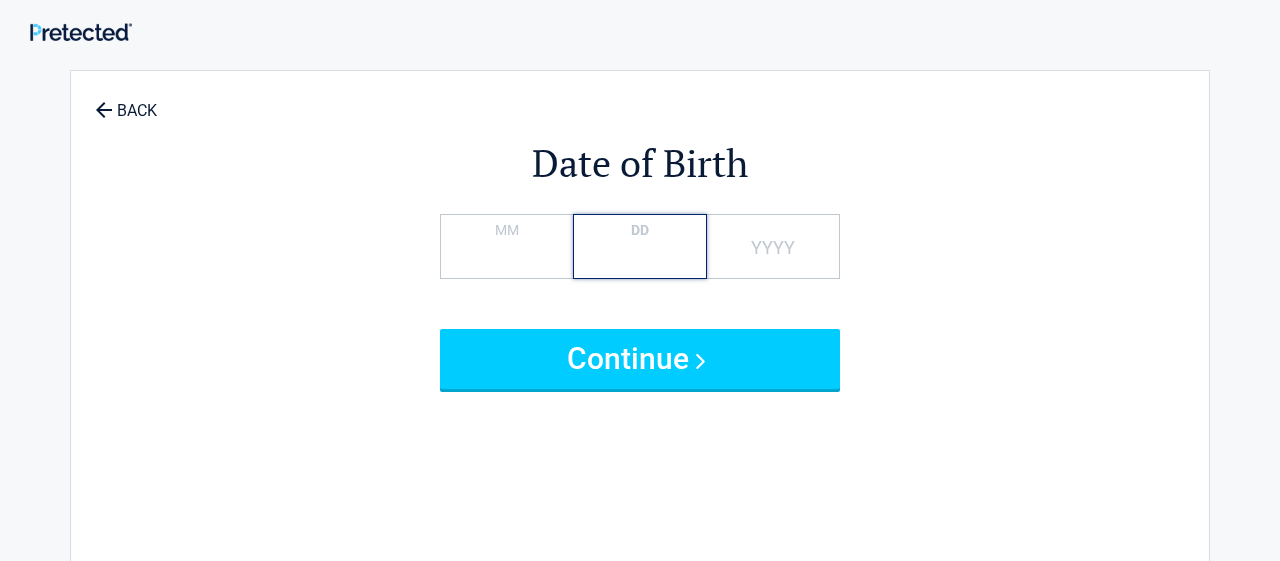 type on "*" 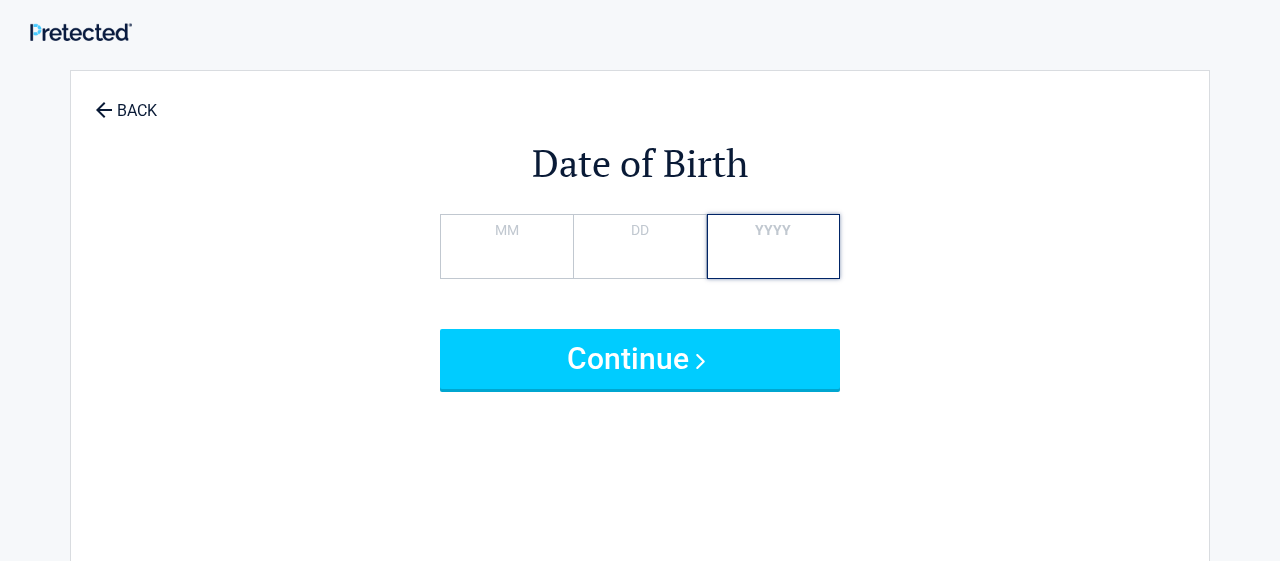 type on "****" 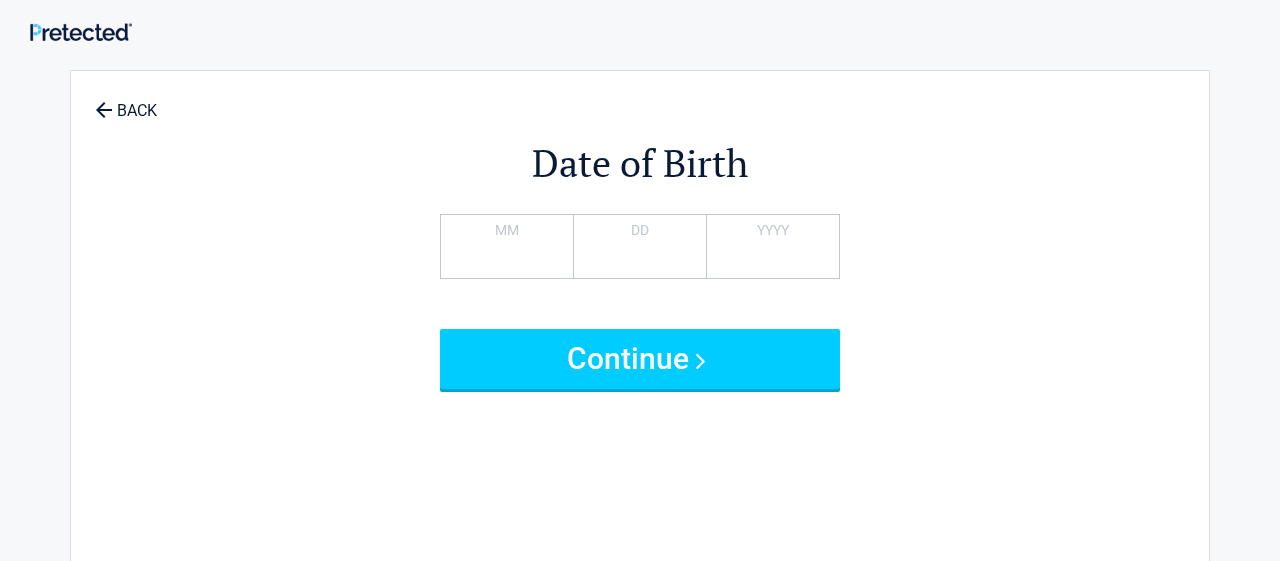 click on "*
MM
**
DD
****
YYYY
In order to enjoy our services you must be [AGE] or older.
Continue" at bounding box center (640, 301) 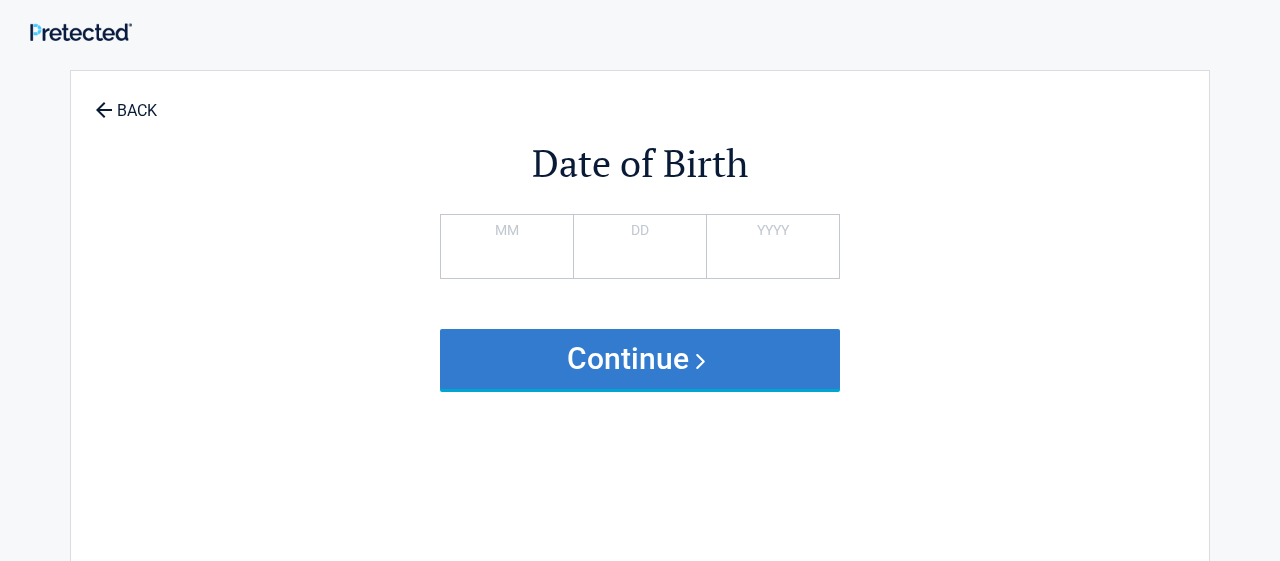 click on "Continue" at bounding box center (640, 359) 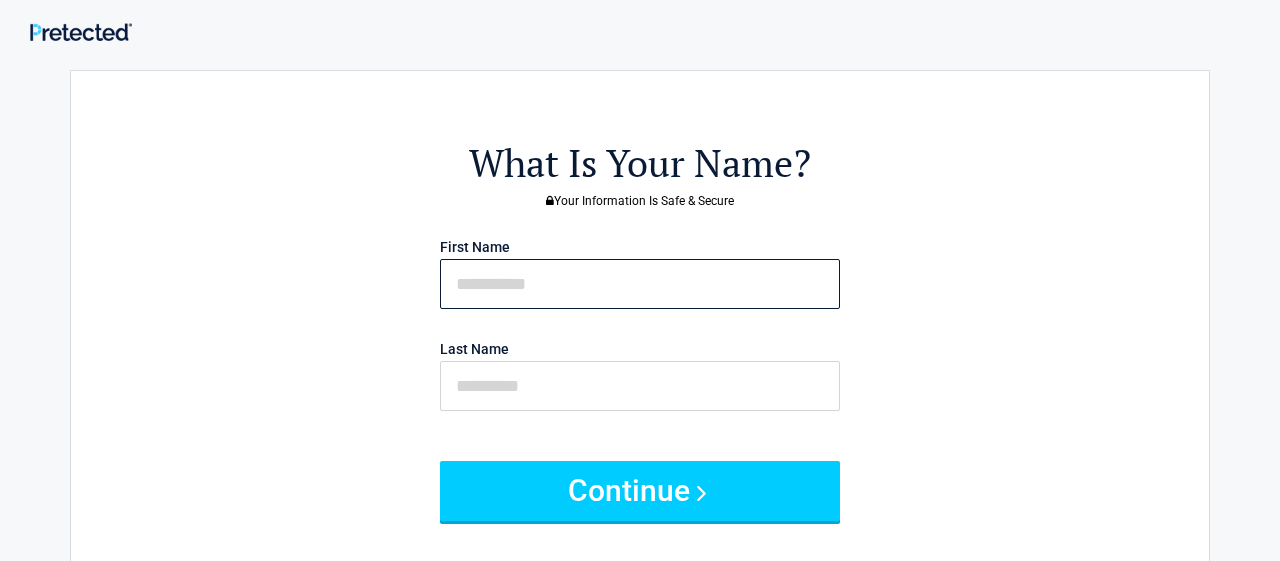 paste on "*****" 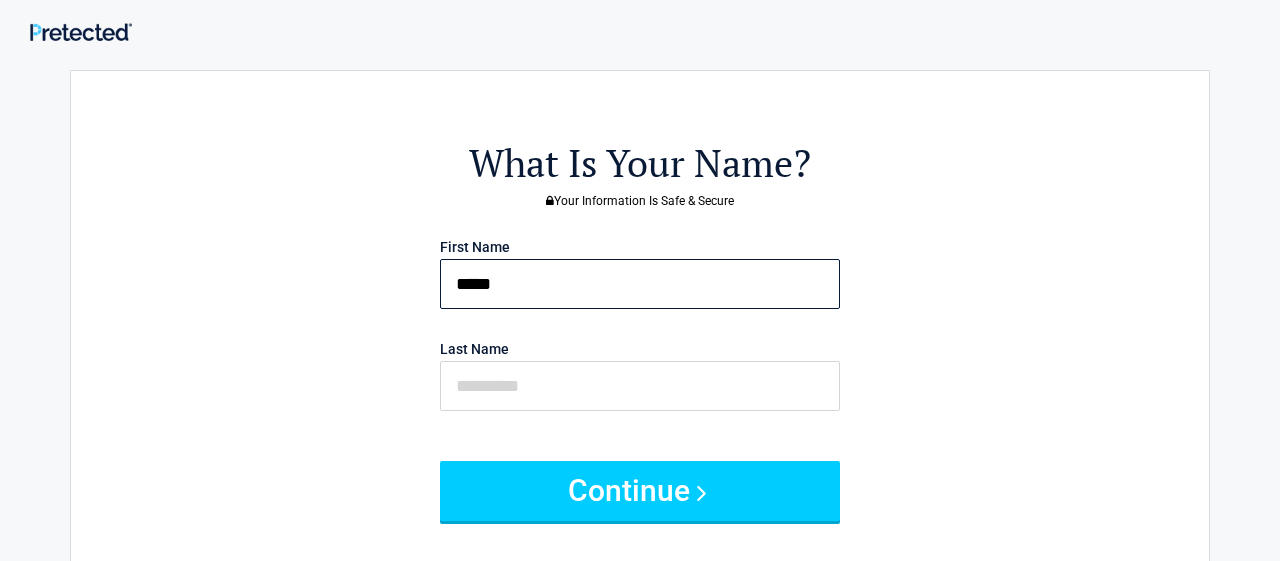 type on "*****" 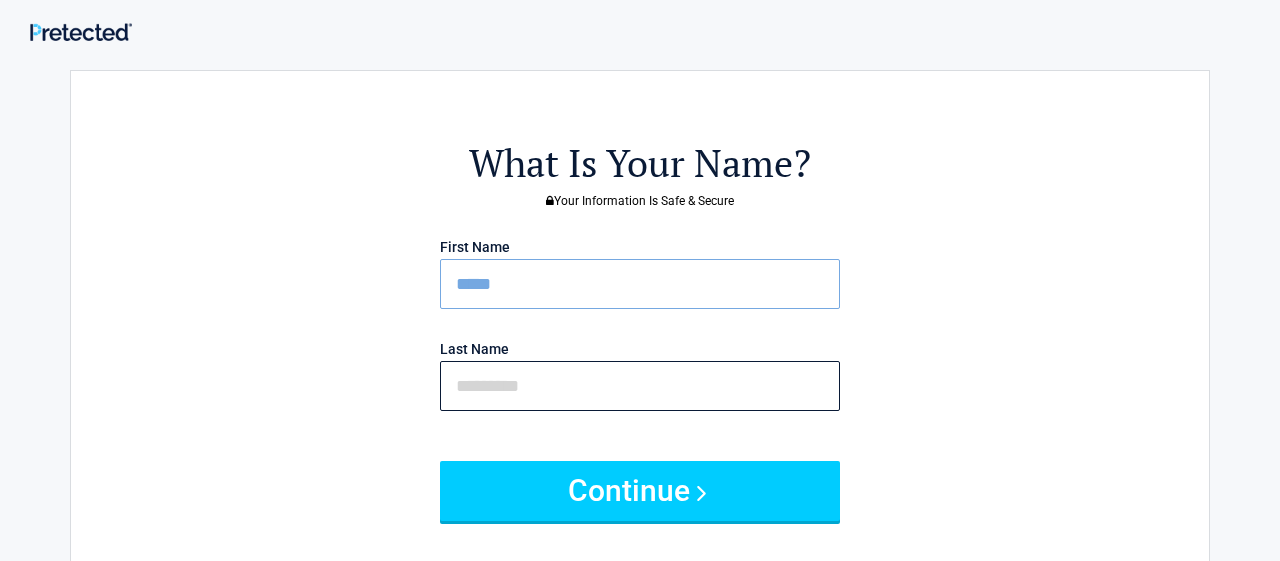 paste on "*****" 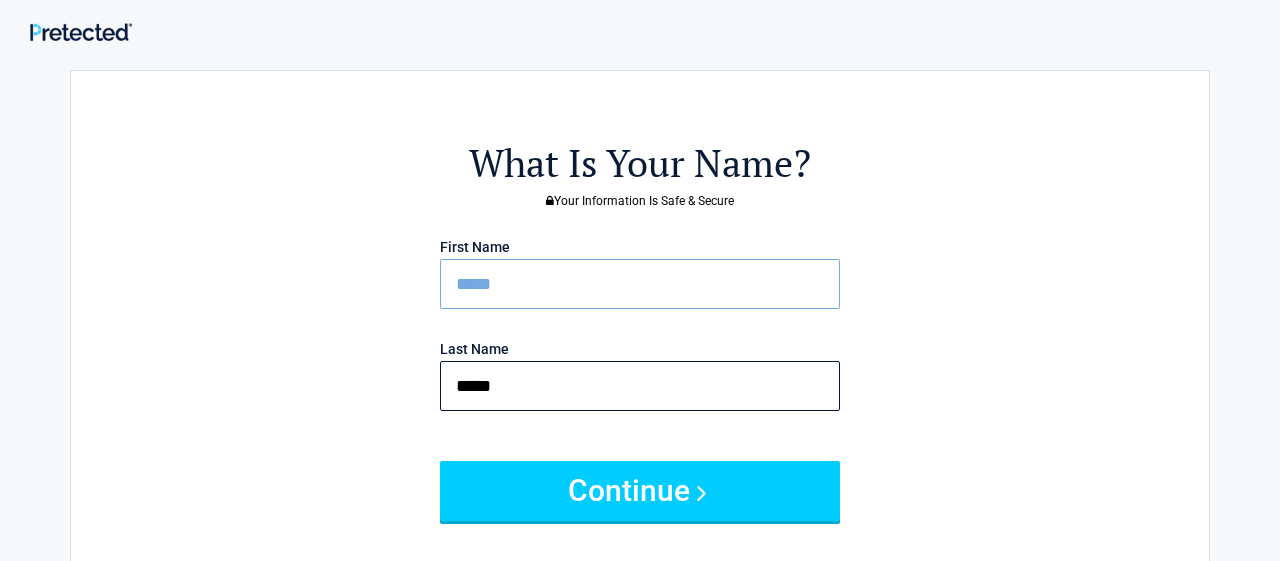 type on "*****" 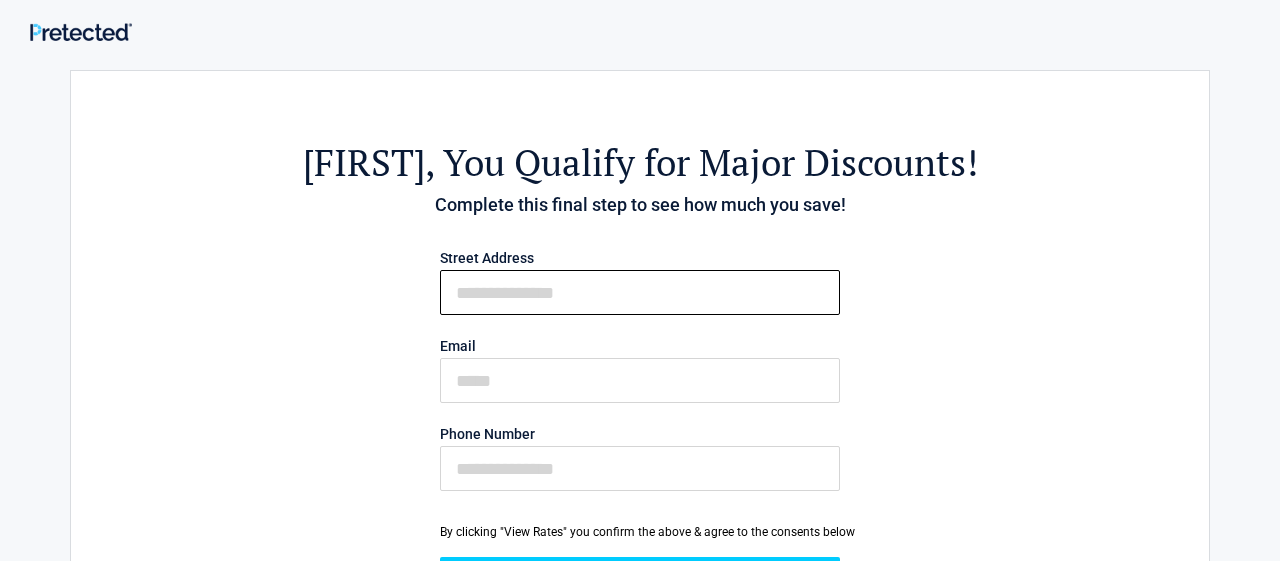 paste on "**********" 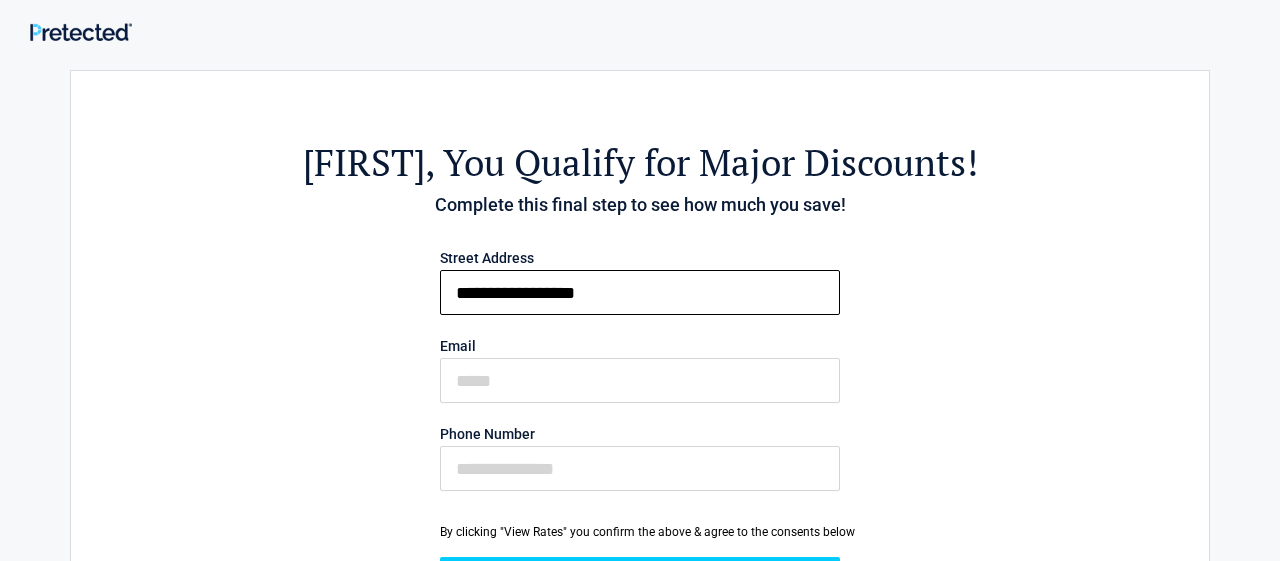 type on "**********" 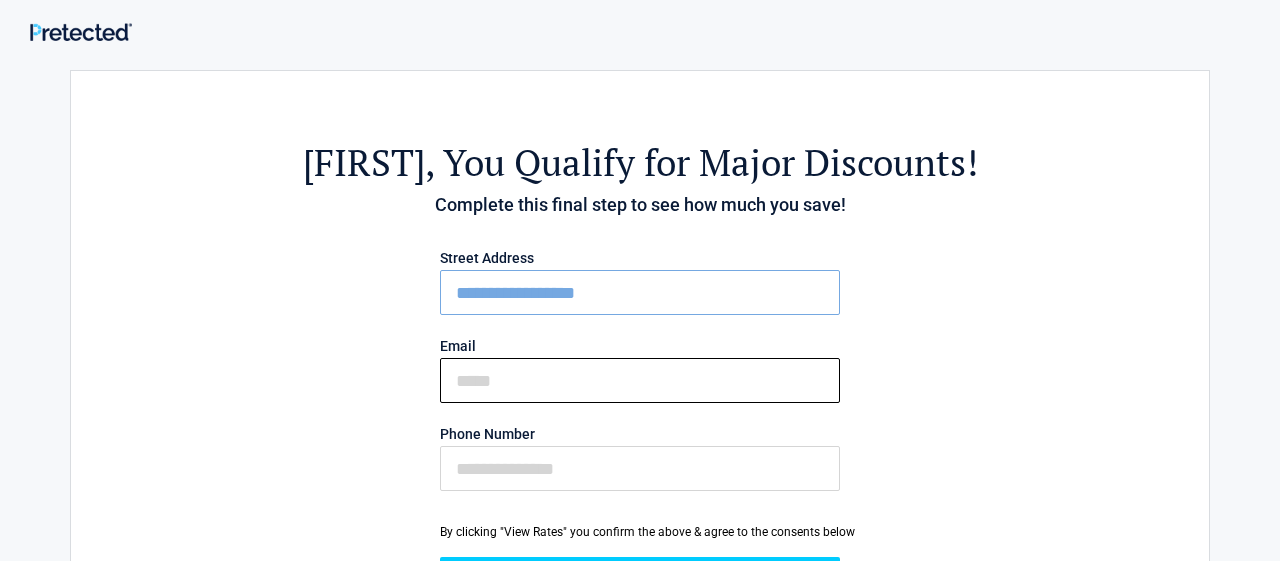 paste on "**********" 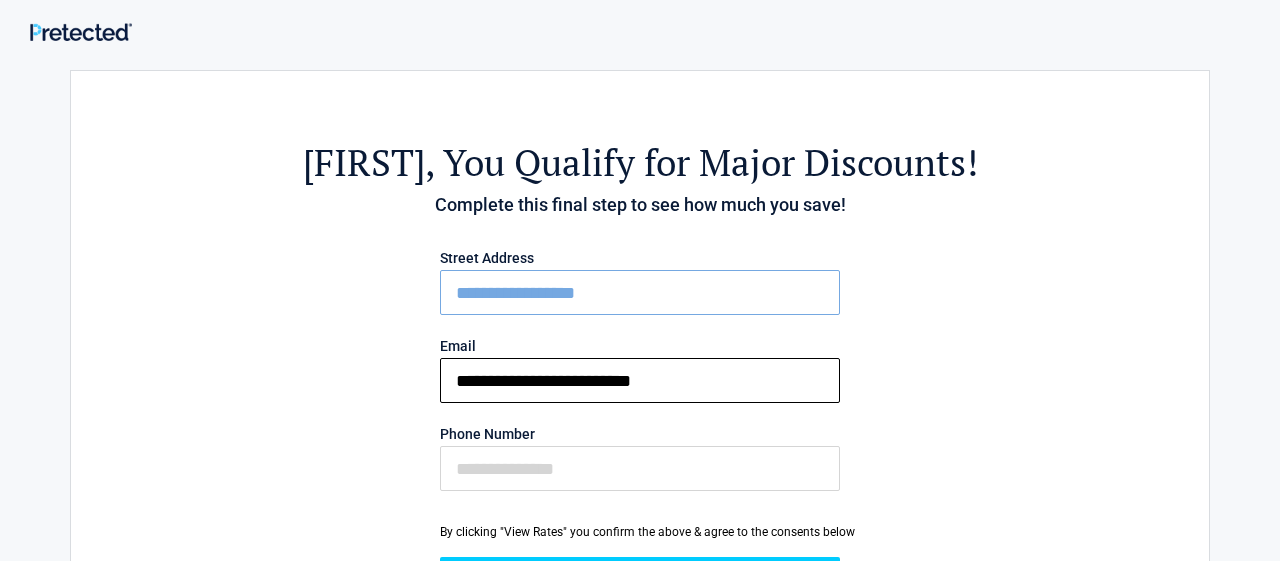 type on "**********" 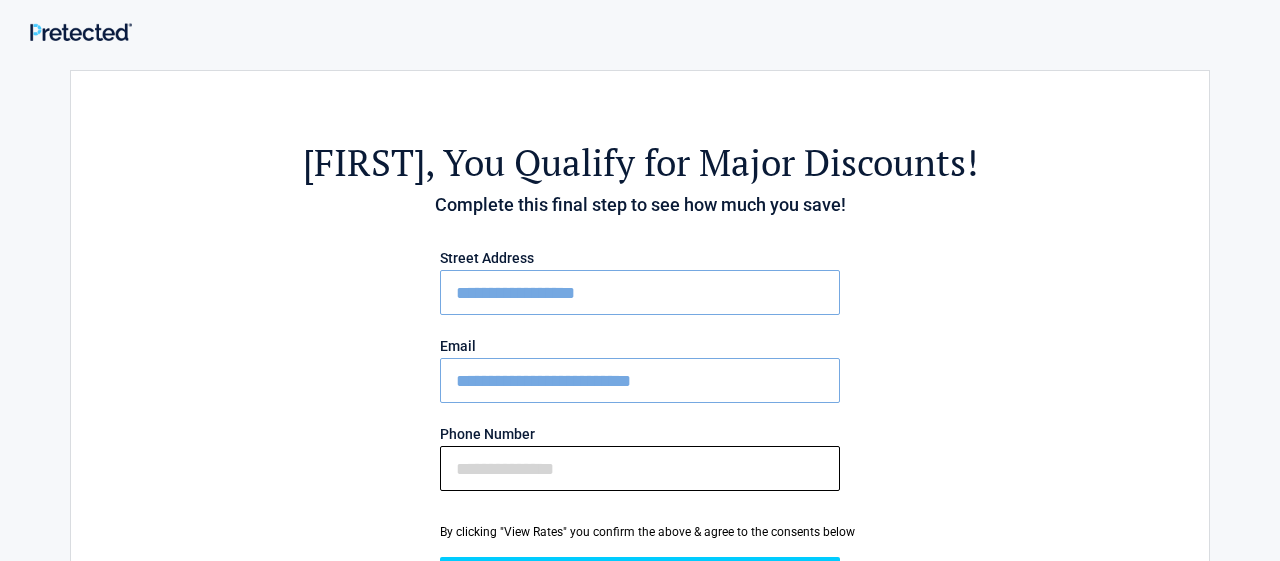 paste on "**********" 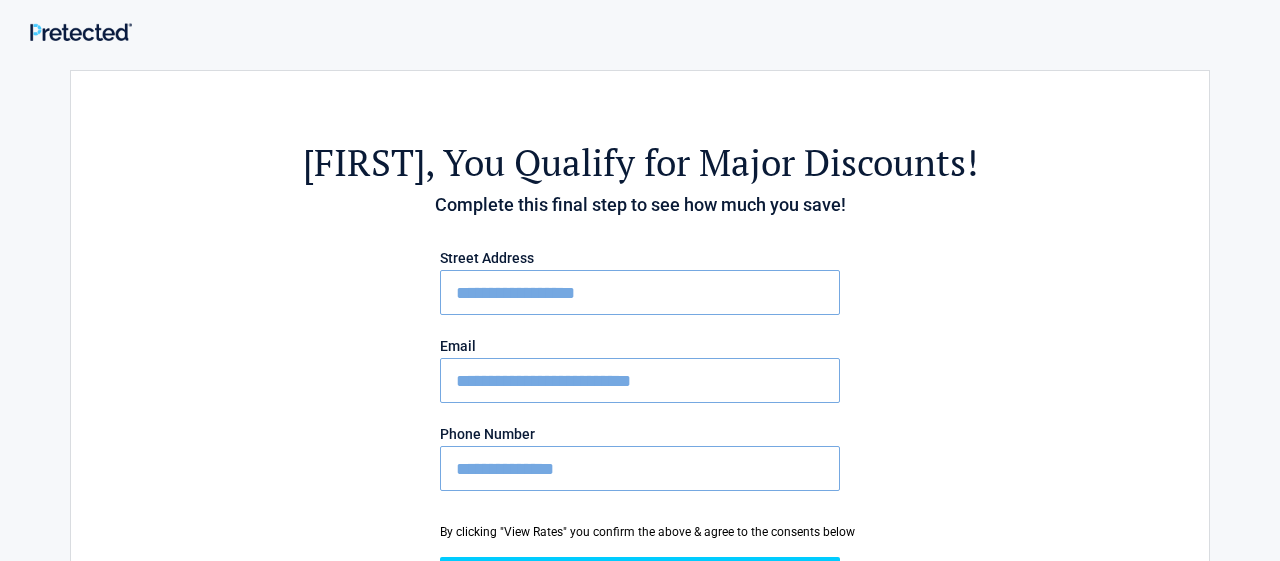 drag, startPoint x: 463, startPoint y: 370, endPoint x: 427, endPoint y: 381, distance: 37.64306 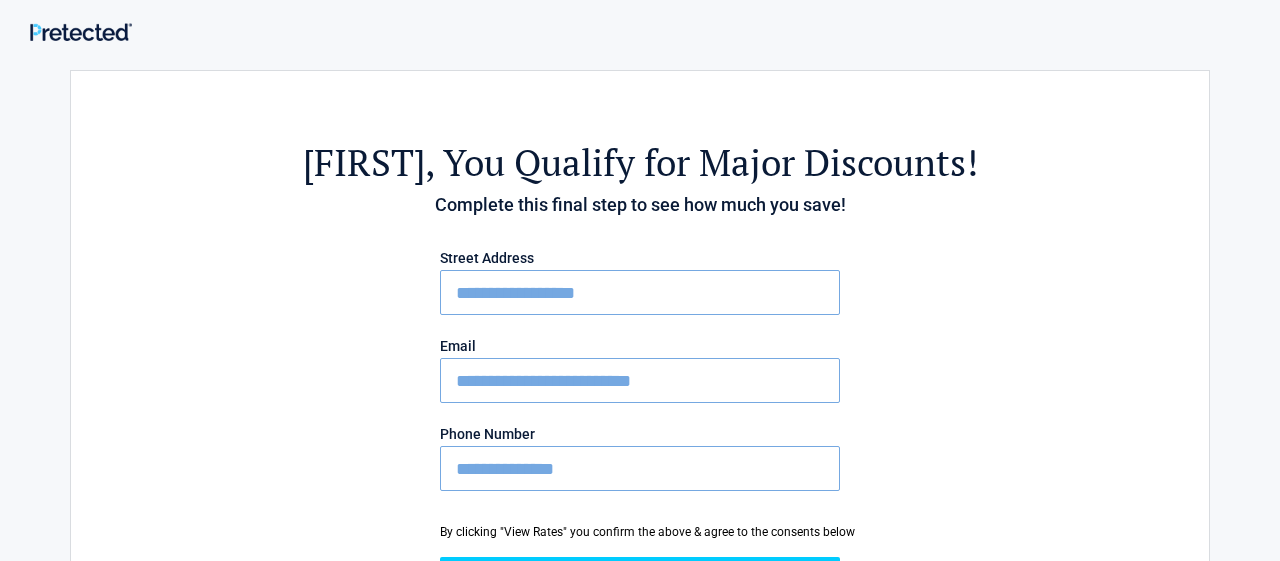 click on "**********" at bounding box center [640, 380] 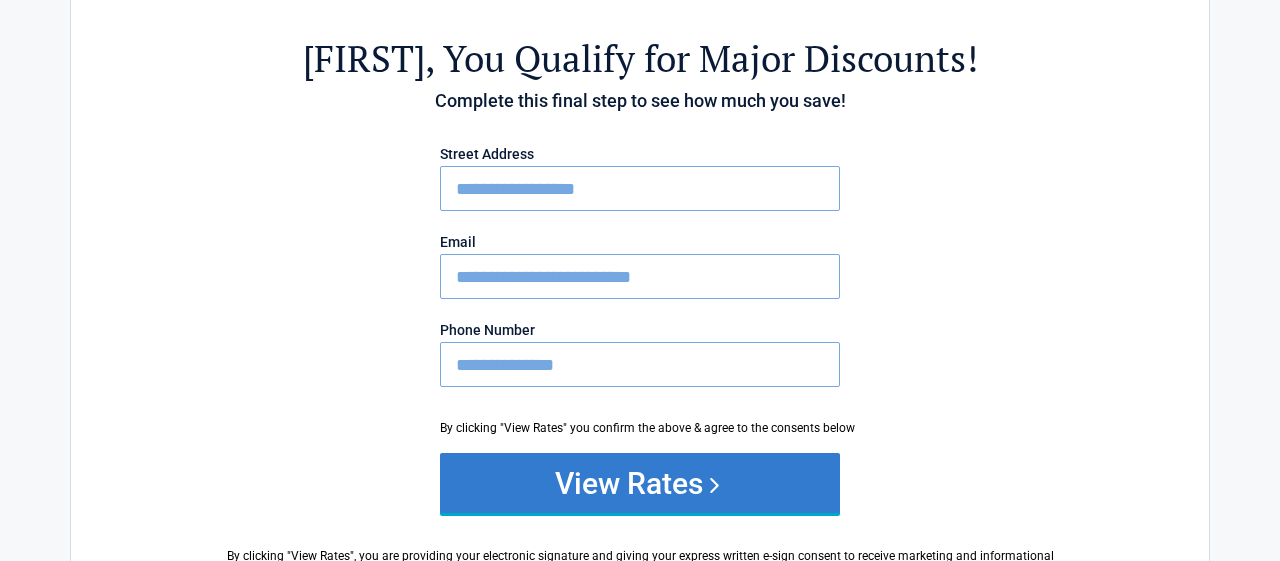type on "**********" 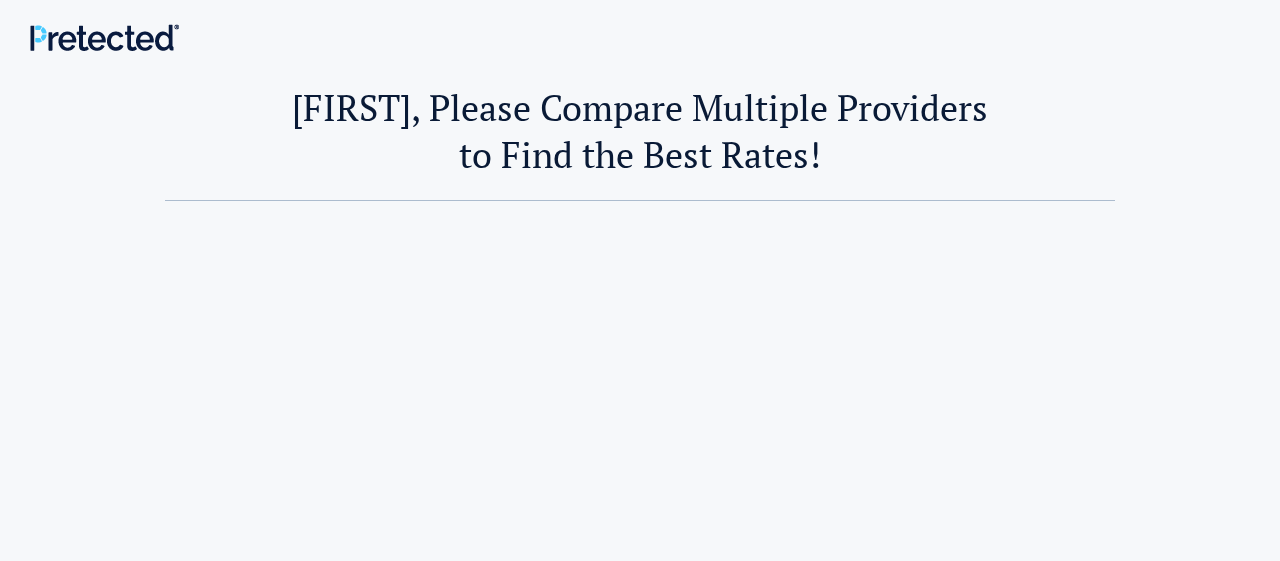 scroll, scrollTop: 0, scrollLeft: 0, axis: both 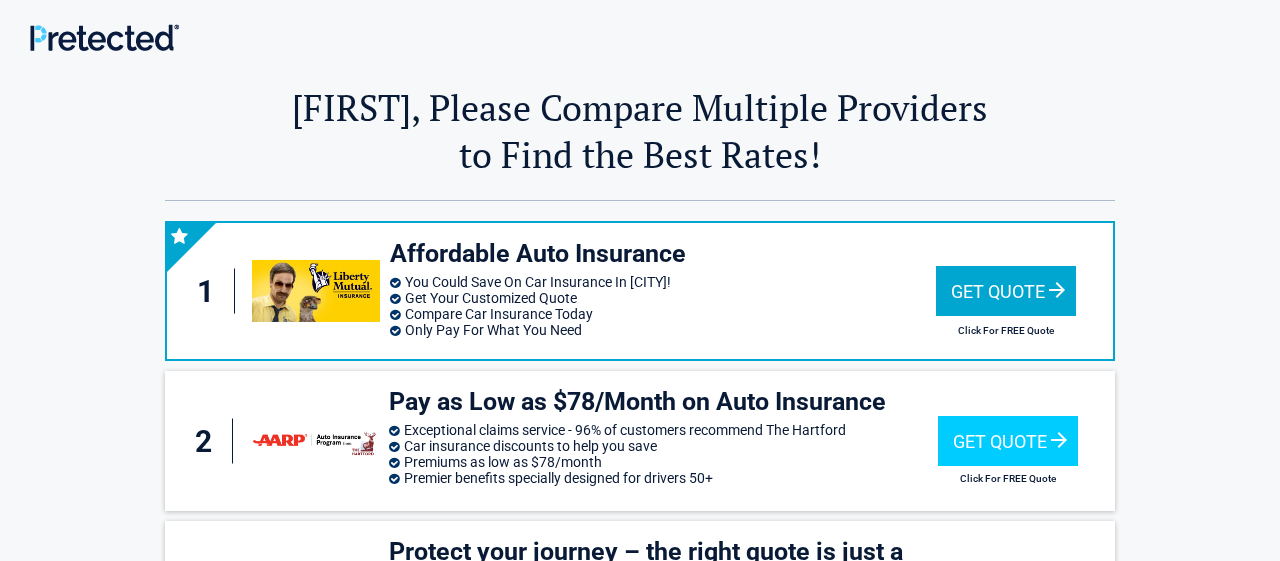 click on "Get Quote" at bounding box center (1006, 291) 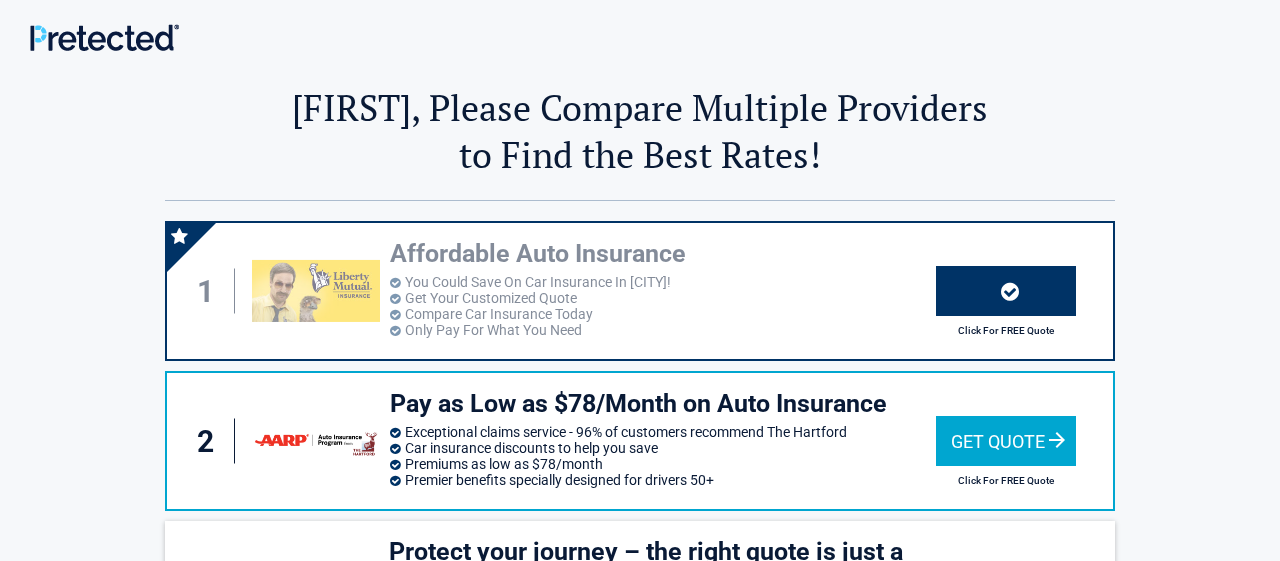 click on "Get Quote" at bounding box center [1006, 441] 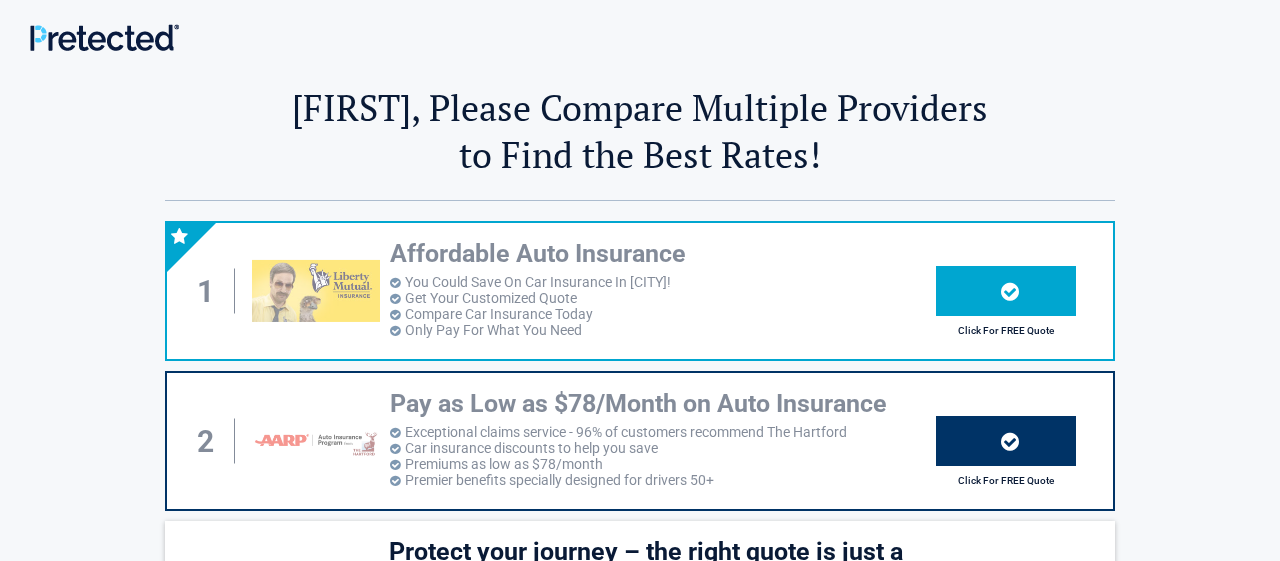 scroll, scrollTop: 312, scrollLeft: 0, axis: vertical 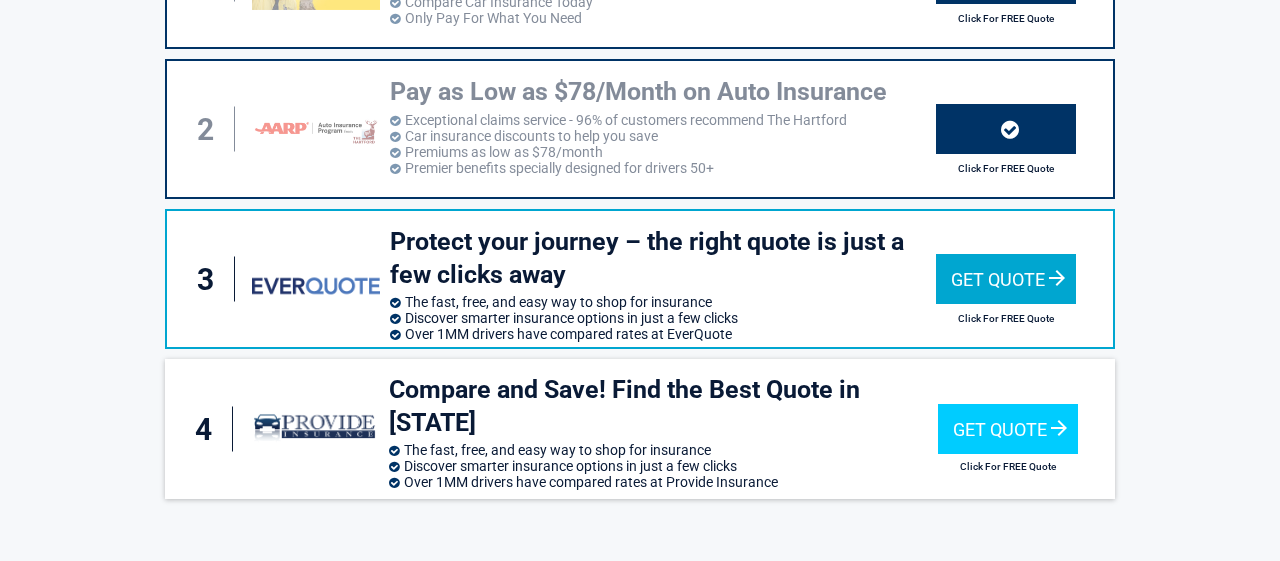 click on "Get Quote" at bounding box center (1006, 279) 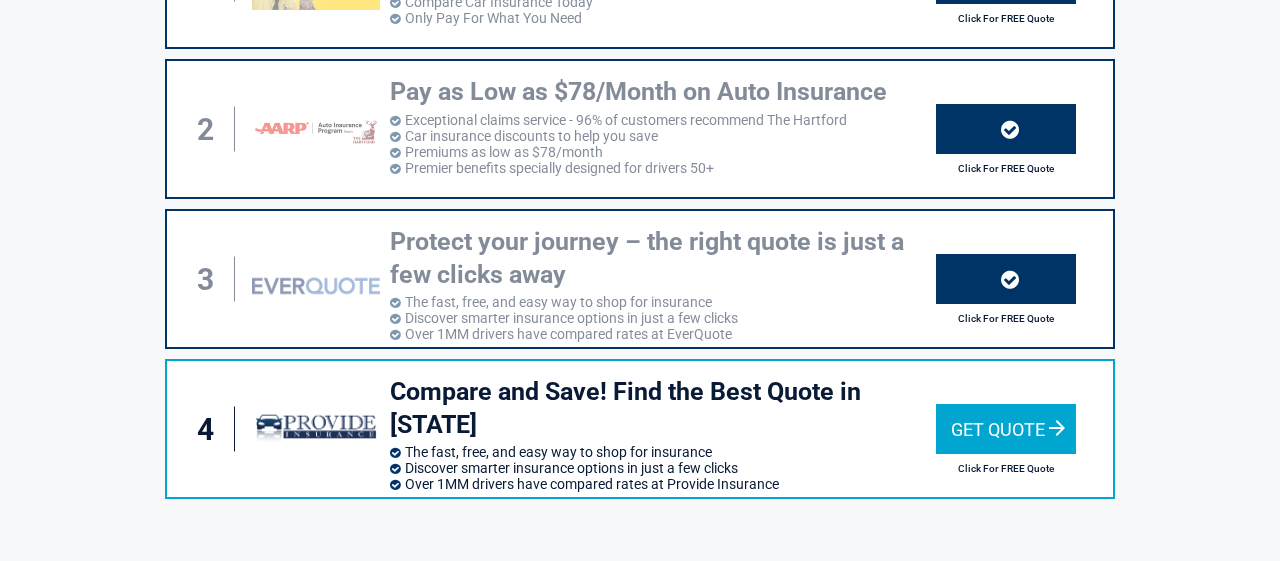 click on "Click For FREE Quote" at bounding box center (1006, 468) 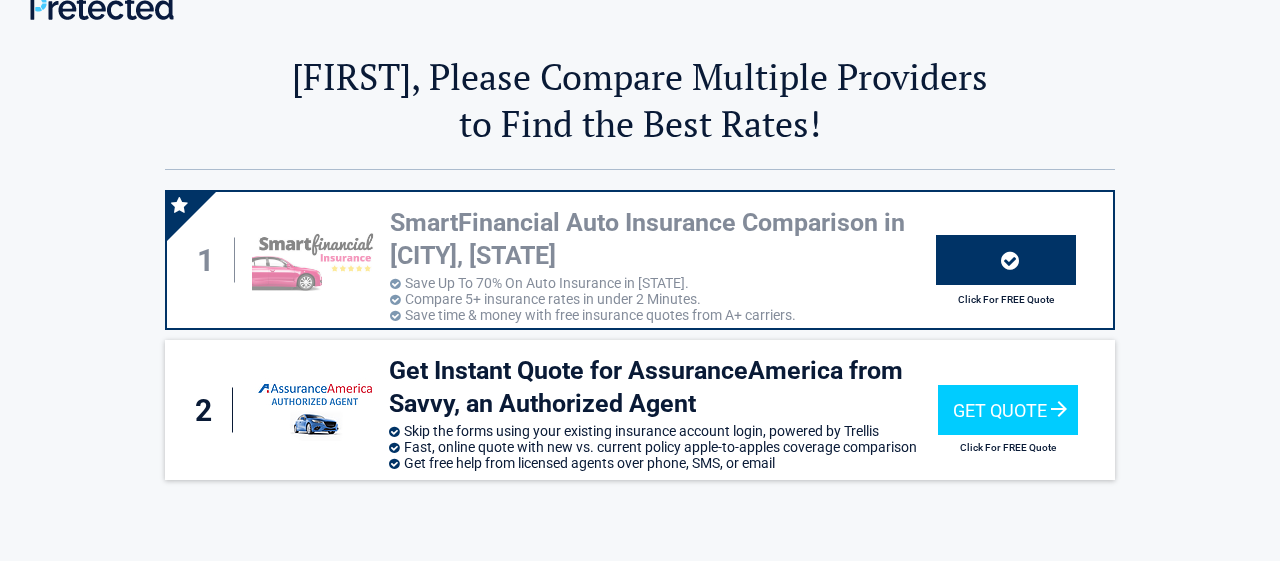 scroll, scrollTop: 31, scrollLeft: 0, axis: vertical 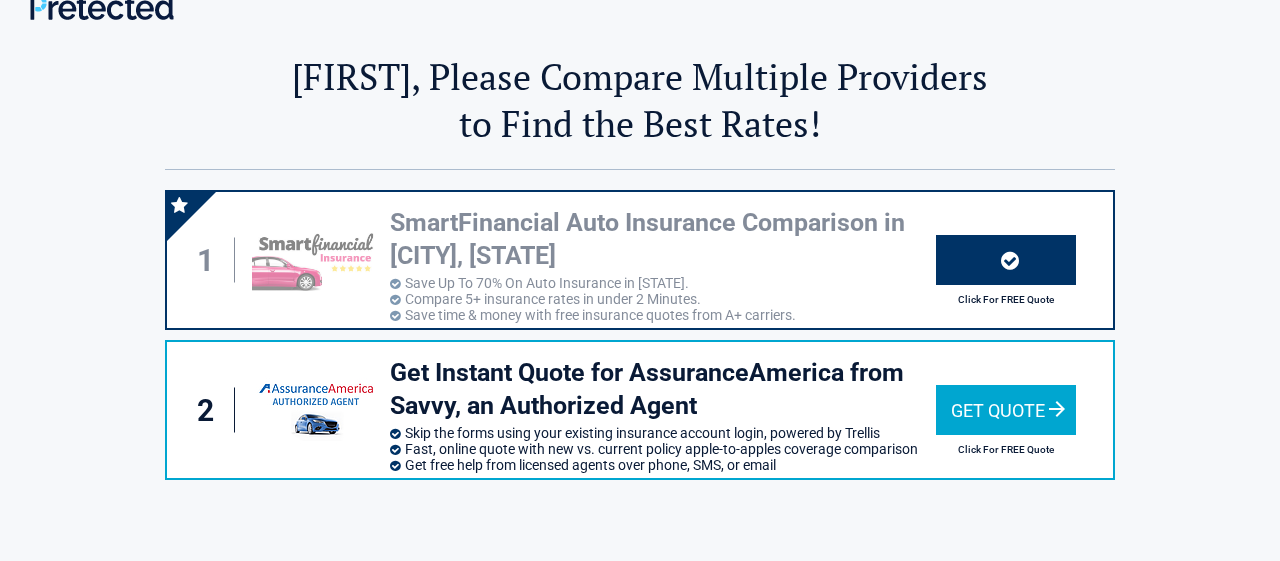 click on "Get Quote" at bounding box center (1006, 410) 